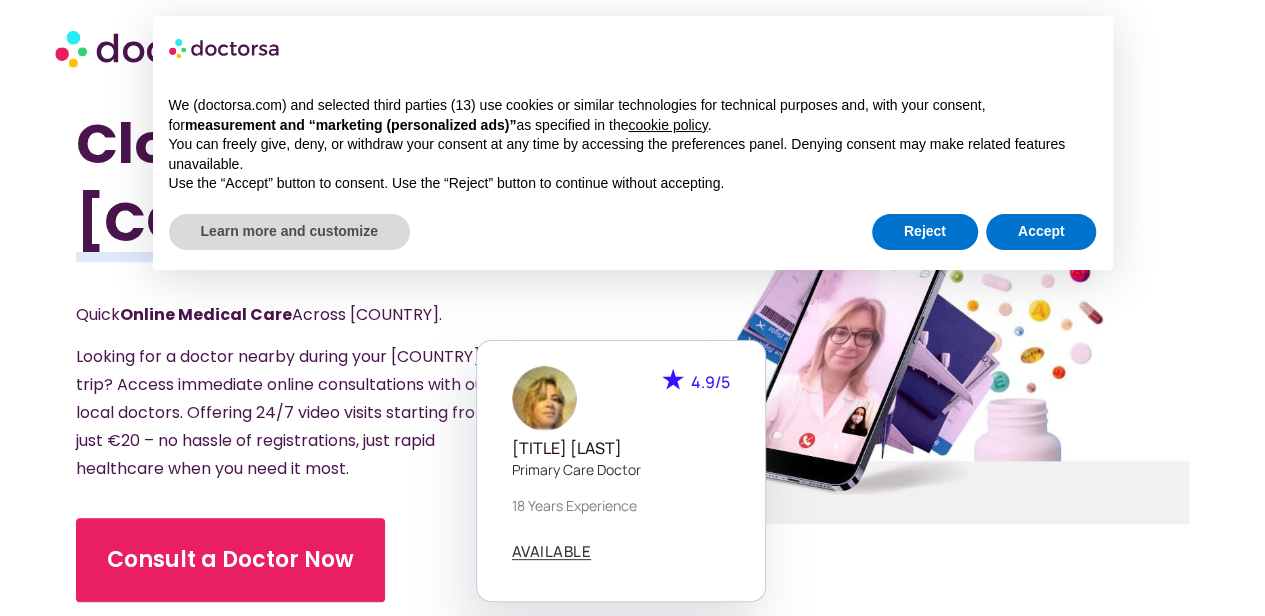 scroll, scrollTop: 70, scrollLeft: 0, axis: vertical 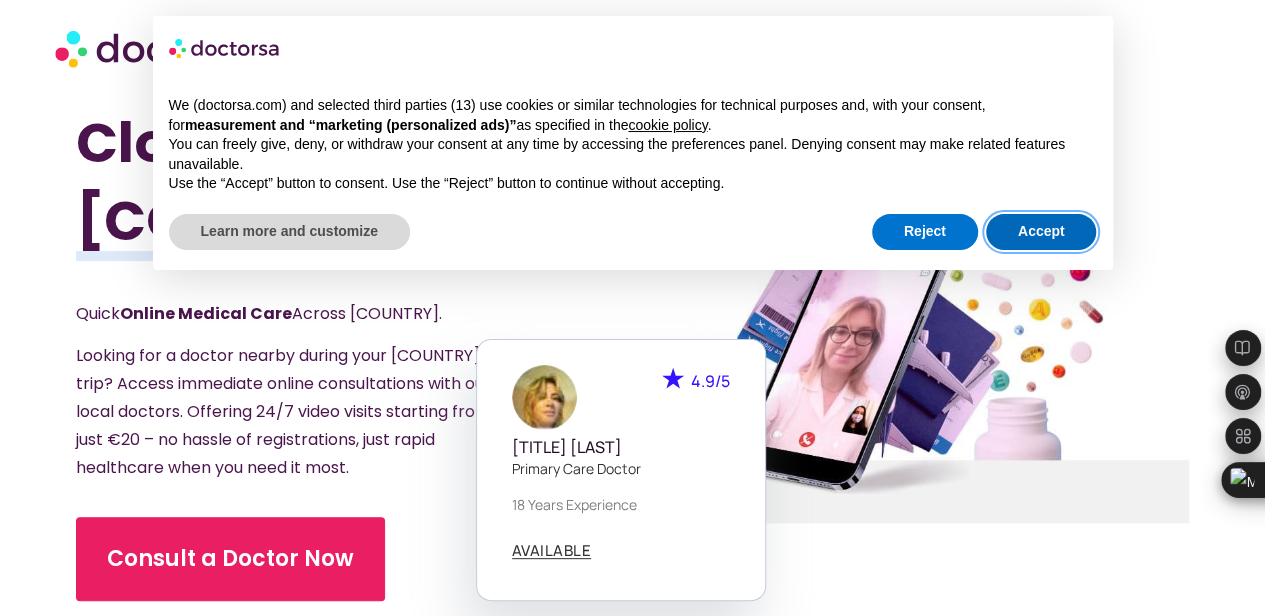 click on "Accept" at bounding box center (1041, 232) 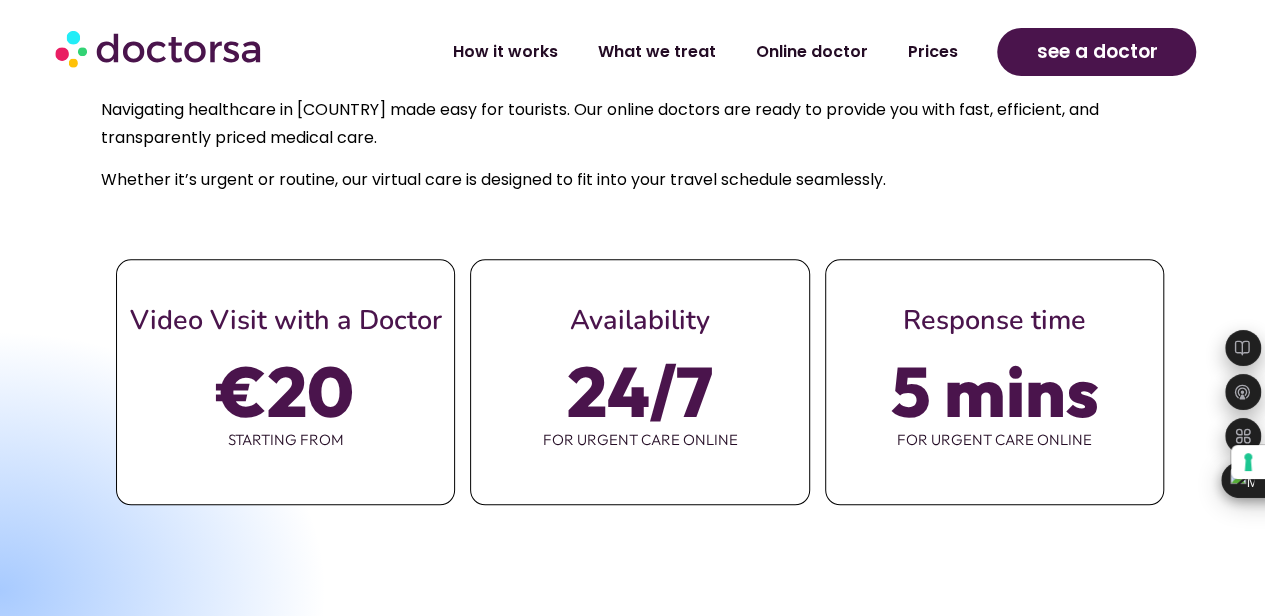 scroll, scrollTop: 910, scrollLeft: 0, axis: vertical 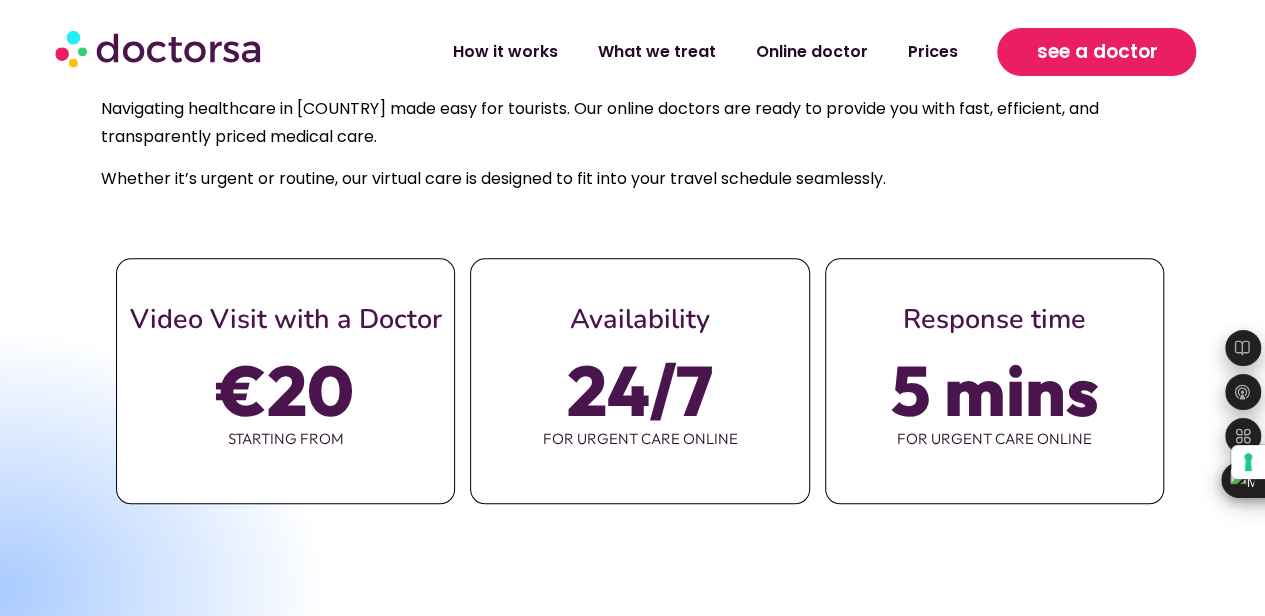 click on "see a doctor" at bounding box center (1096, 52) 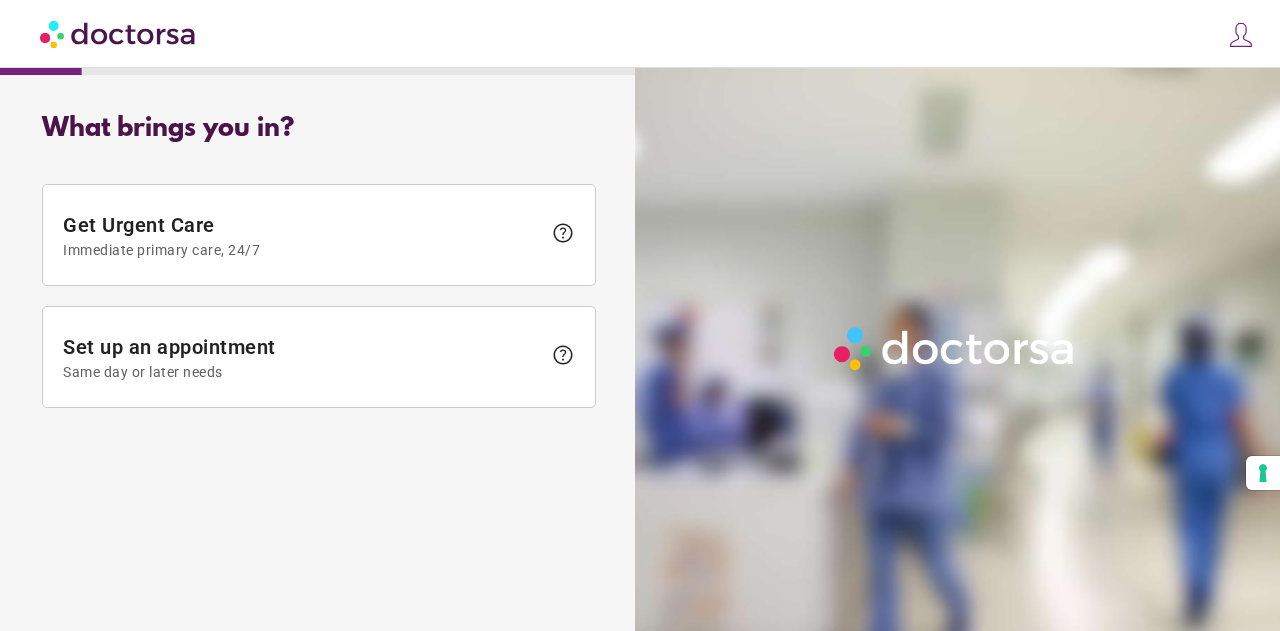 scroll, scrollTop: 0, scrollLeft: 0, axis: both 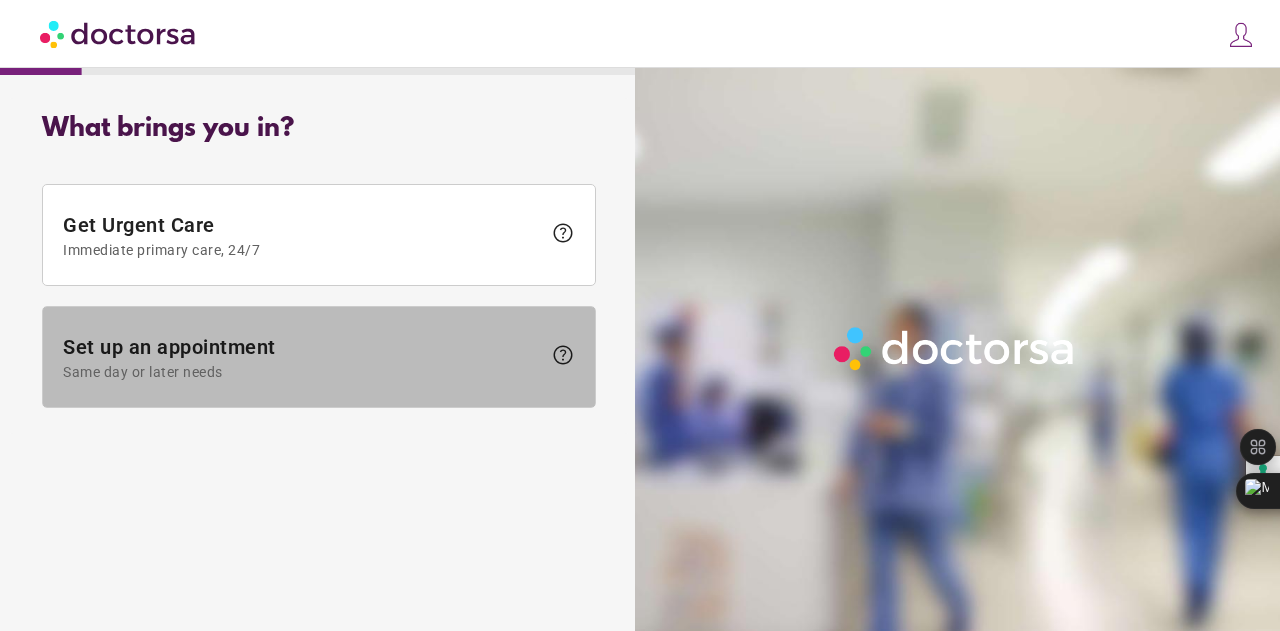 click on "Same day or later needs" at bounding box center (302, 372) 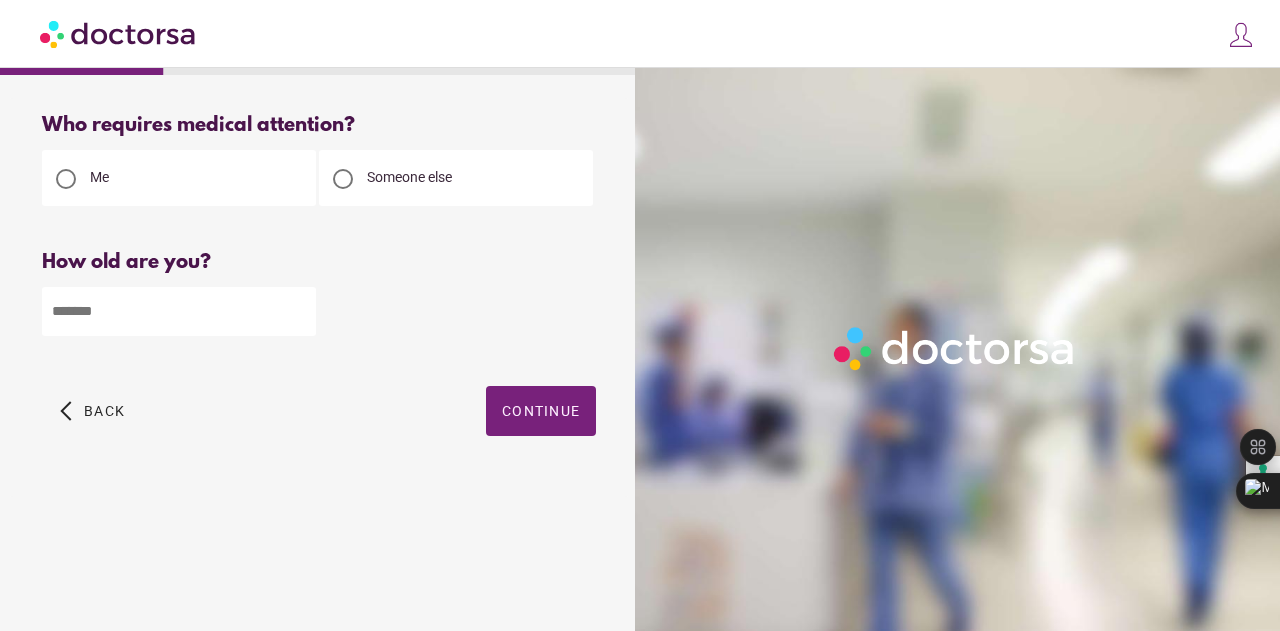 click at bounding box center (179, 311) 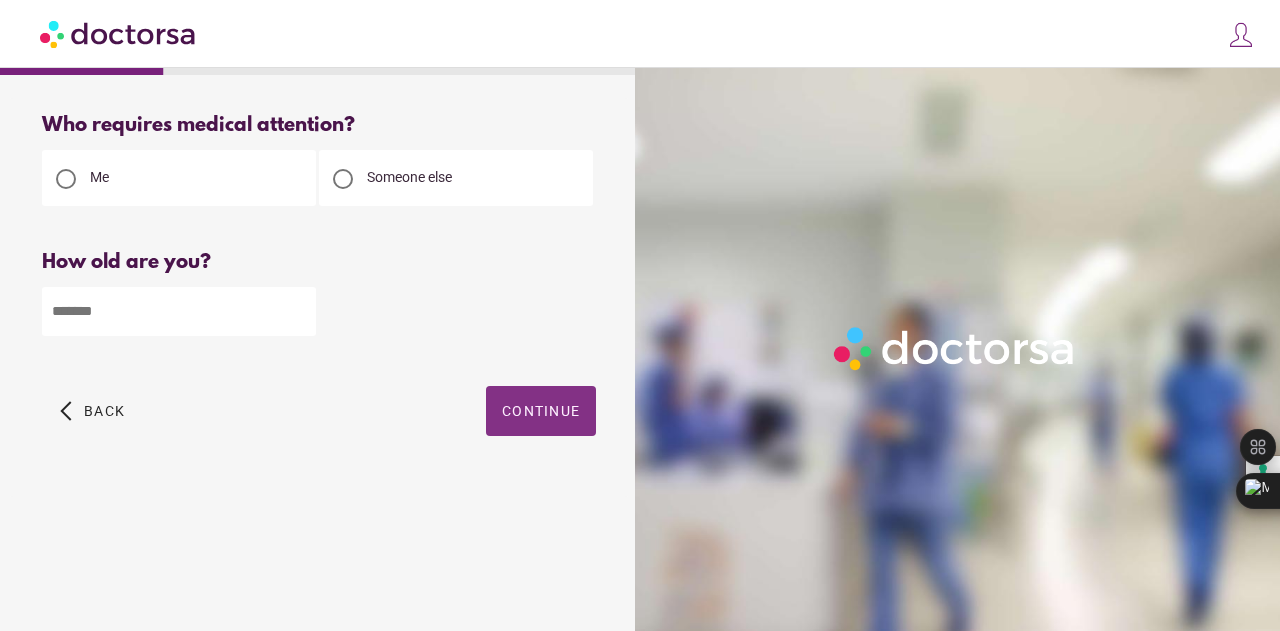 type on "**" 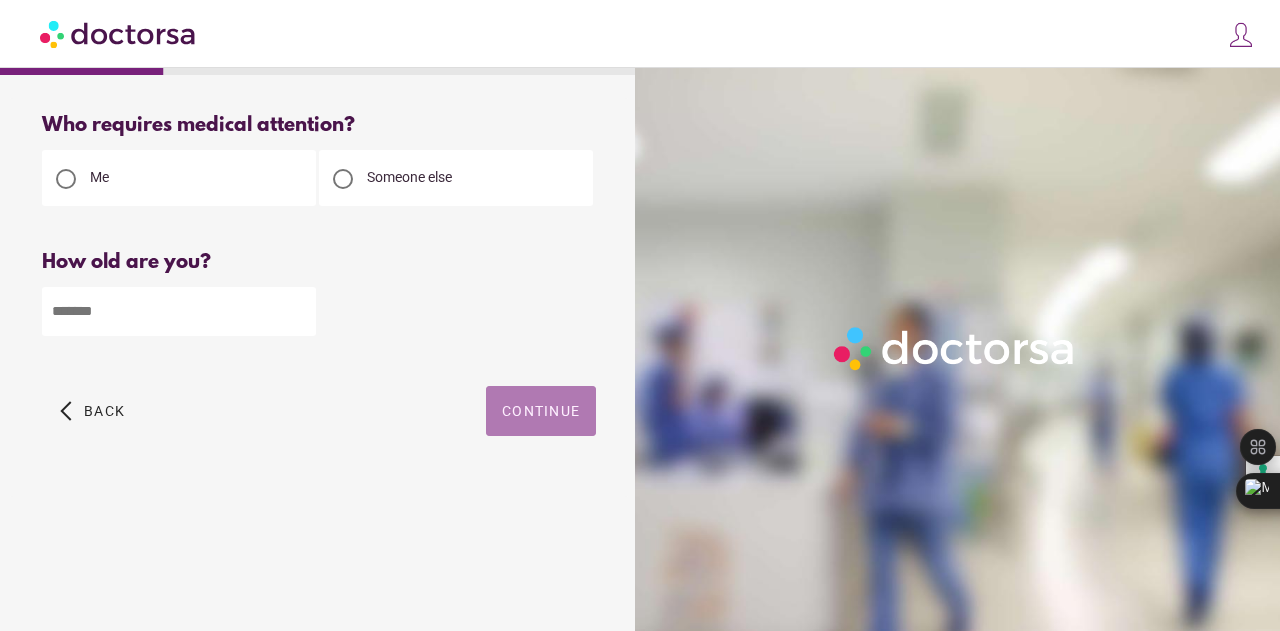 click on "Continue" at bounding box center [541, 411] 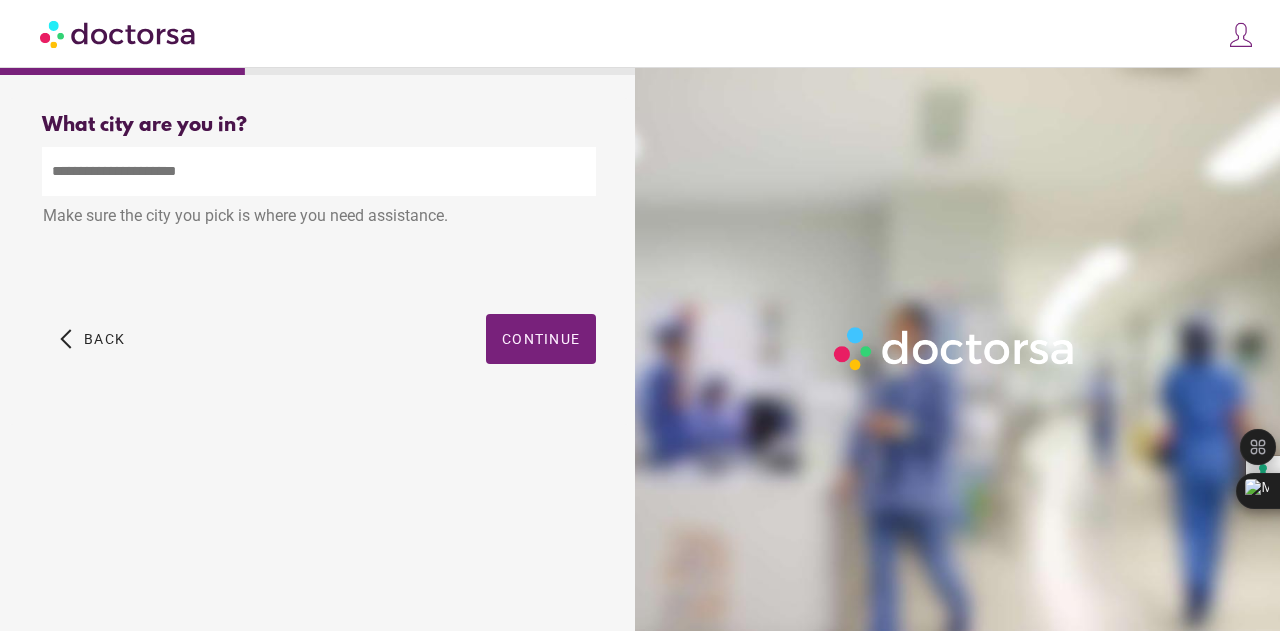 click at bounding box center (319, 171) 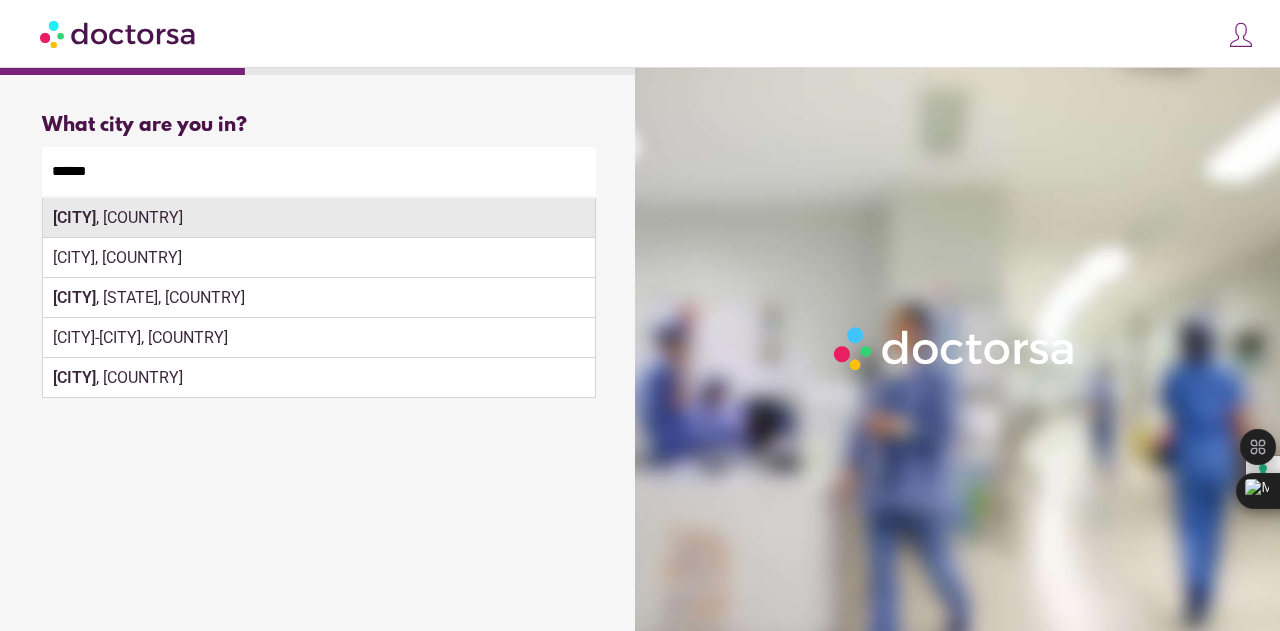type on "******" 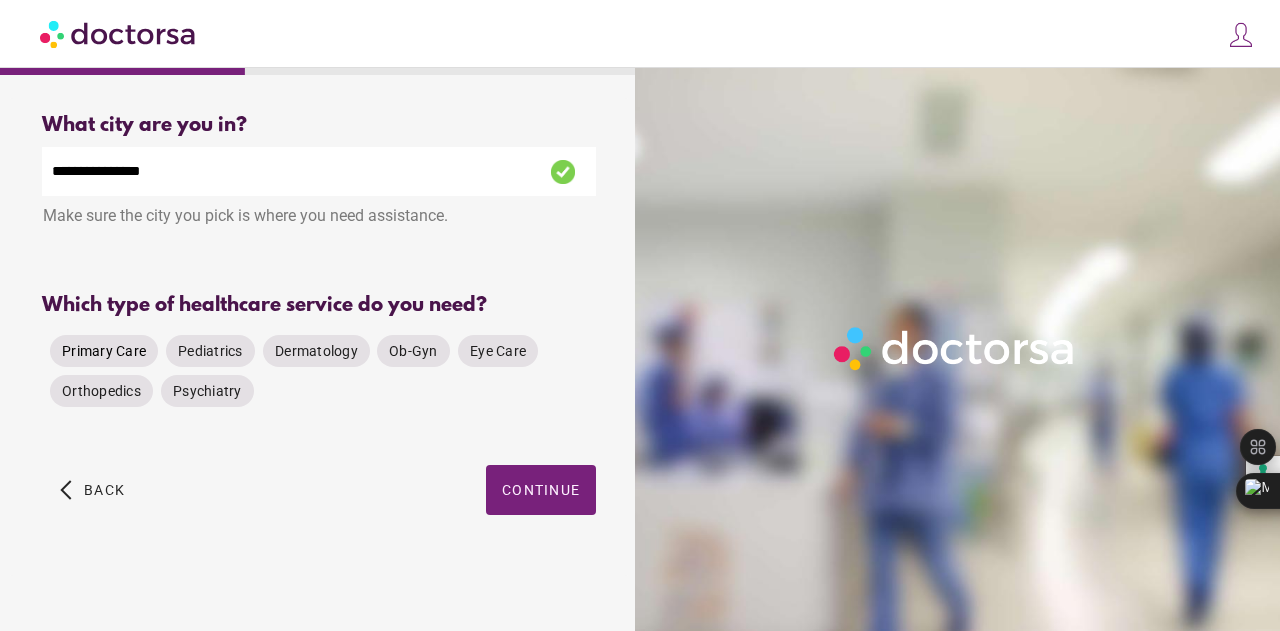 click on "Primary Care" at bounding box center (104, 351) 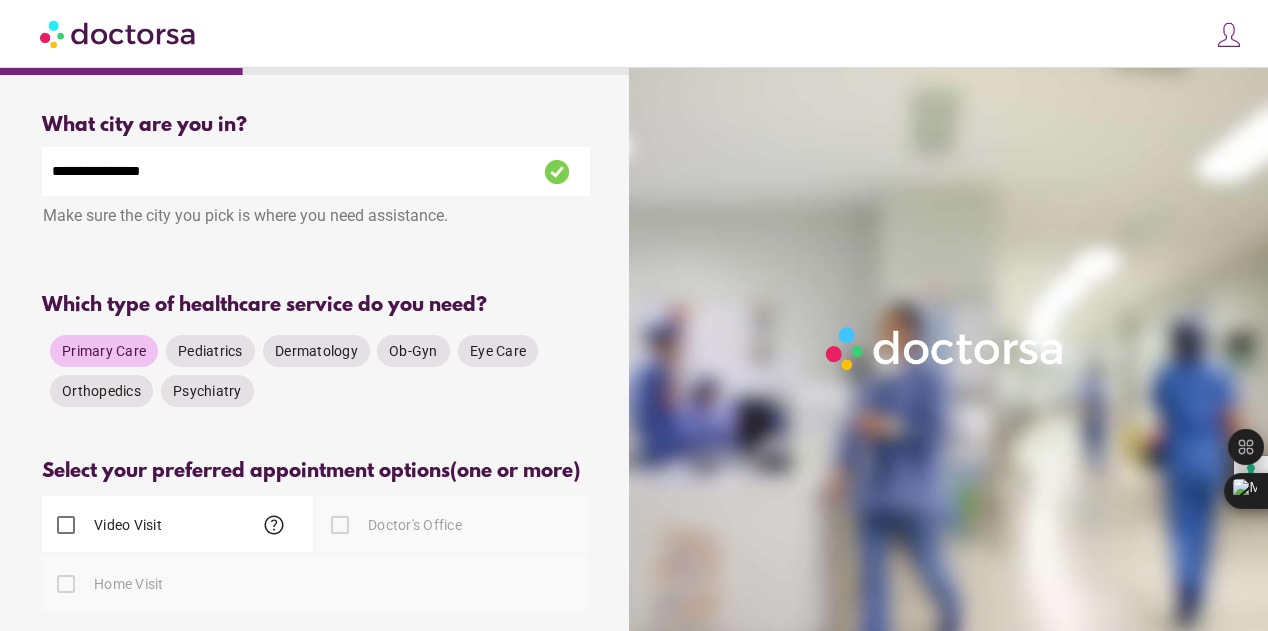 scroll, scrollTop: 195, scrollLeft: 0, axis: vertical 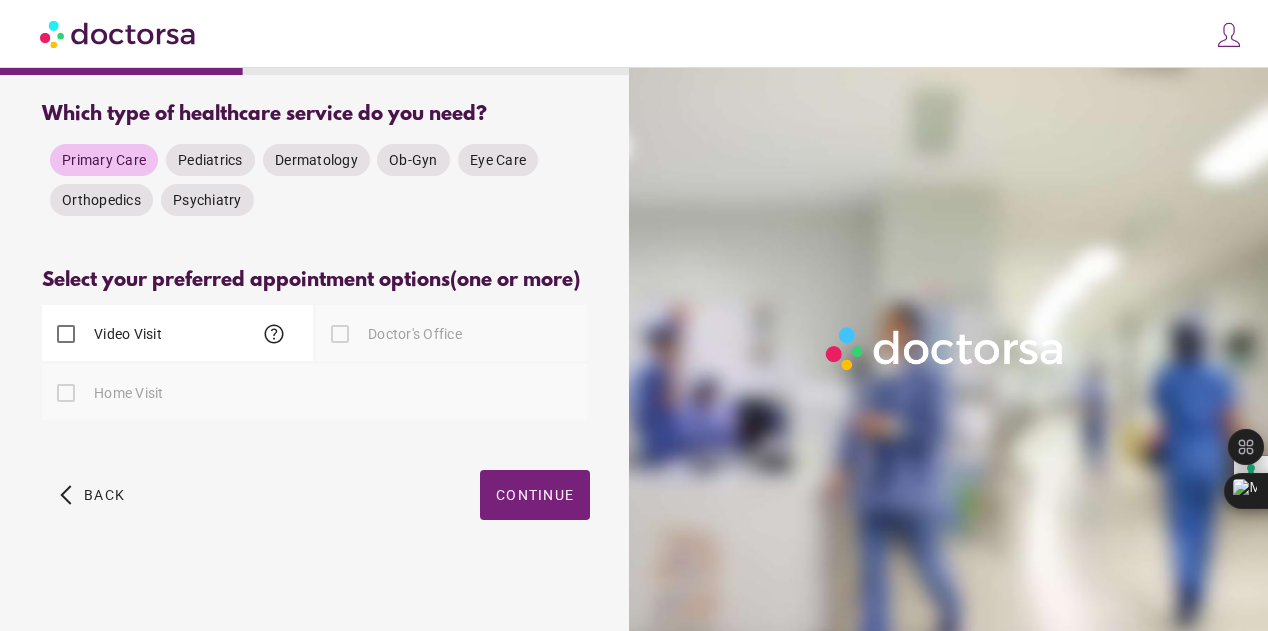 click on "Video Visit" at bounding box center [126, 334] 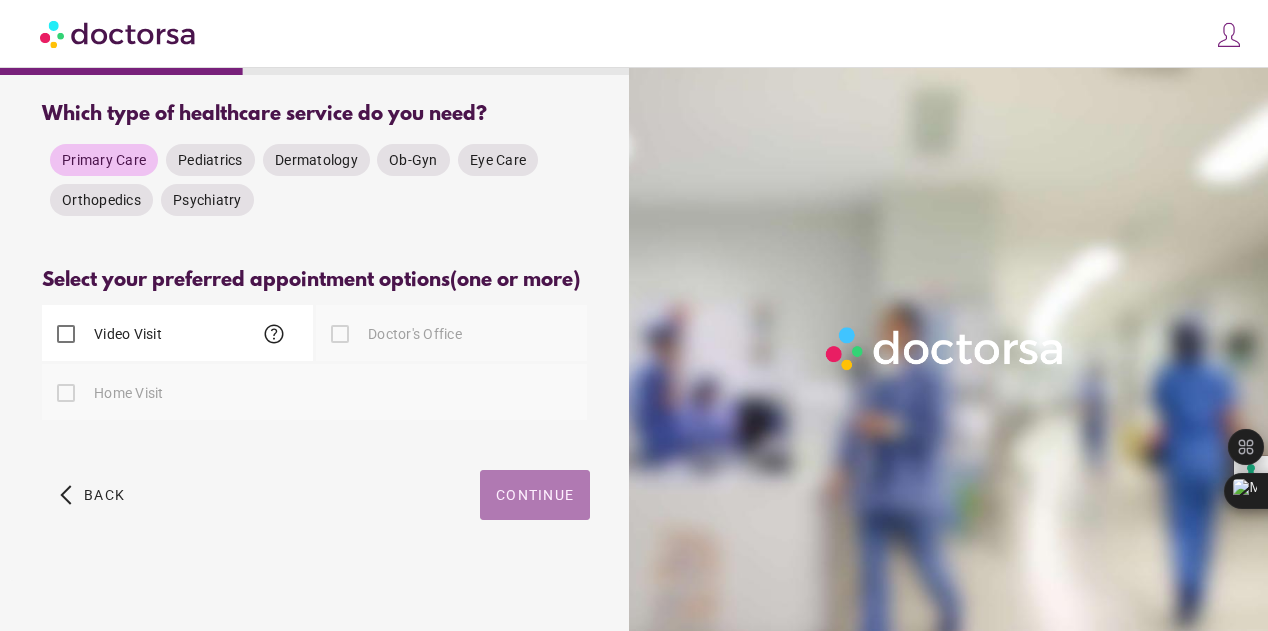 click on "Continue" at bounding box center (535, 495) 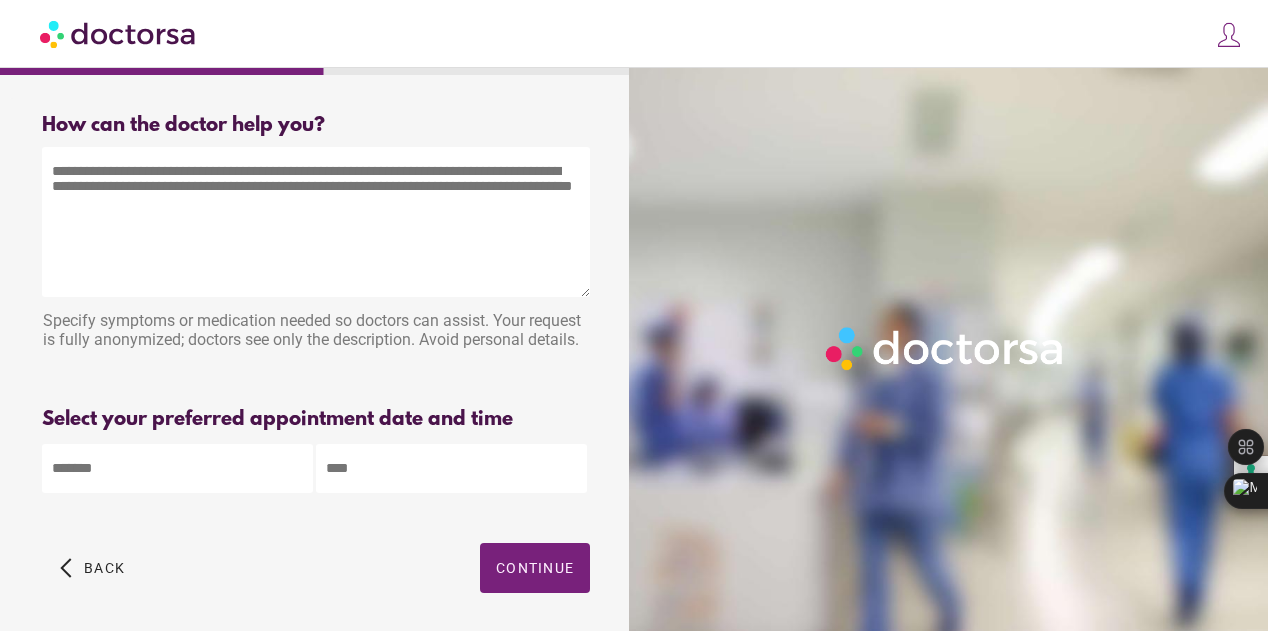 scroll, scrollTop: 1, scrollLeft: 0, axis: vertical 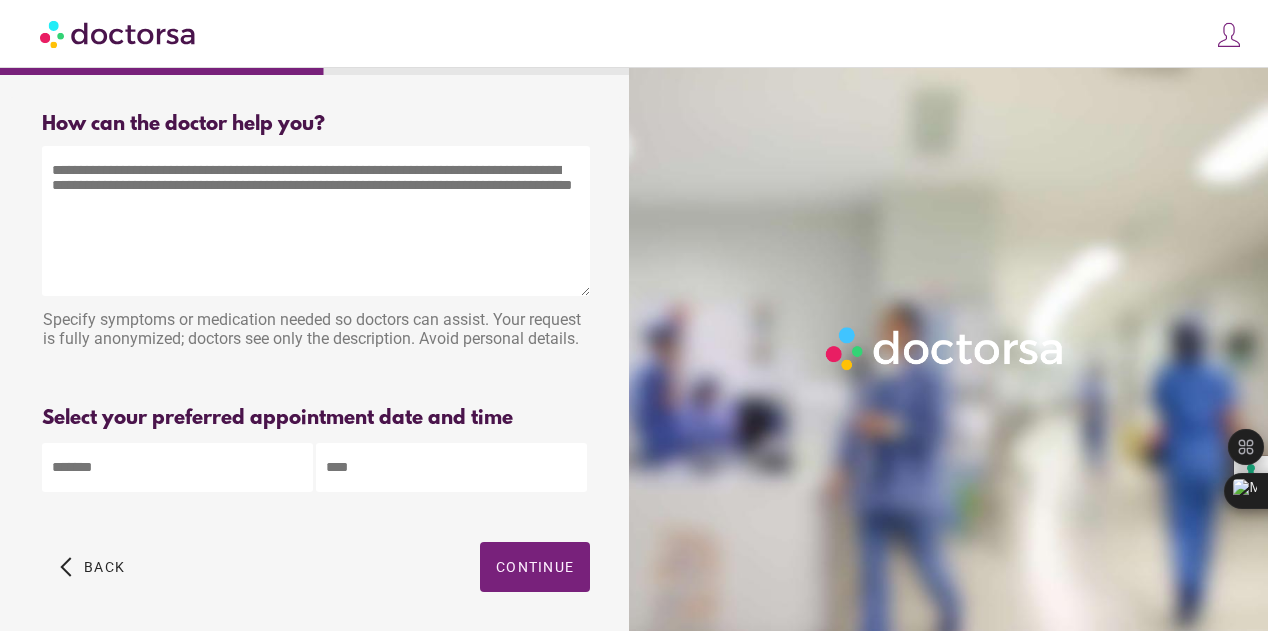 click at bounding box center [316, 221] 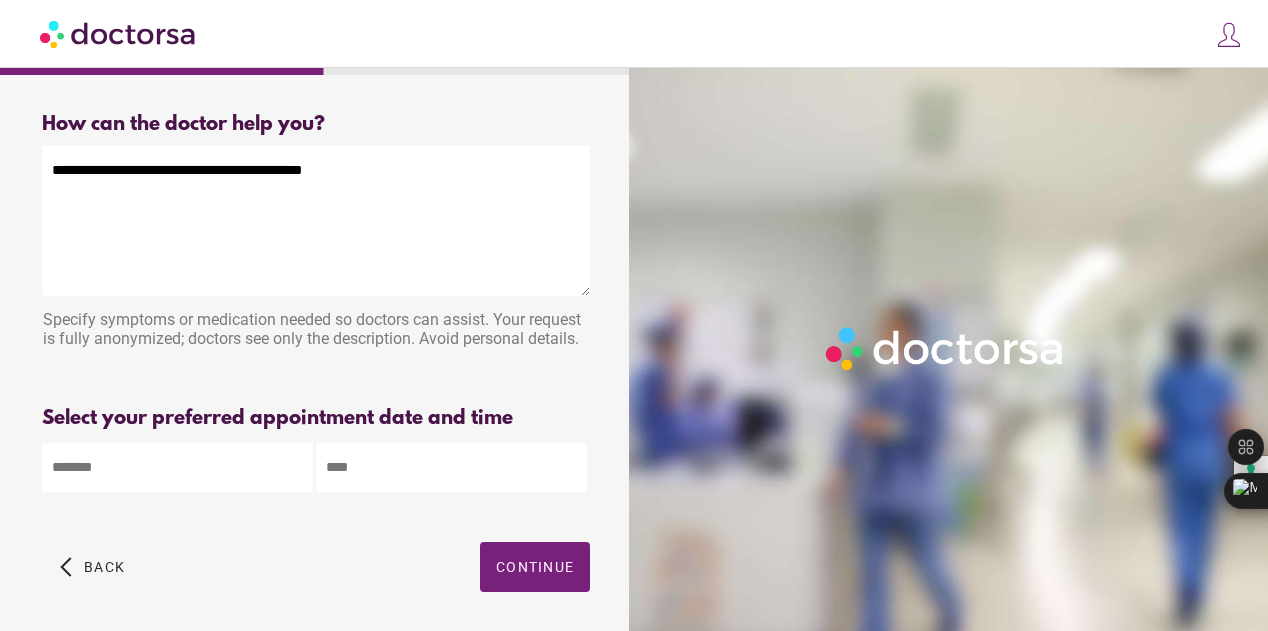 type on "**********" 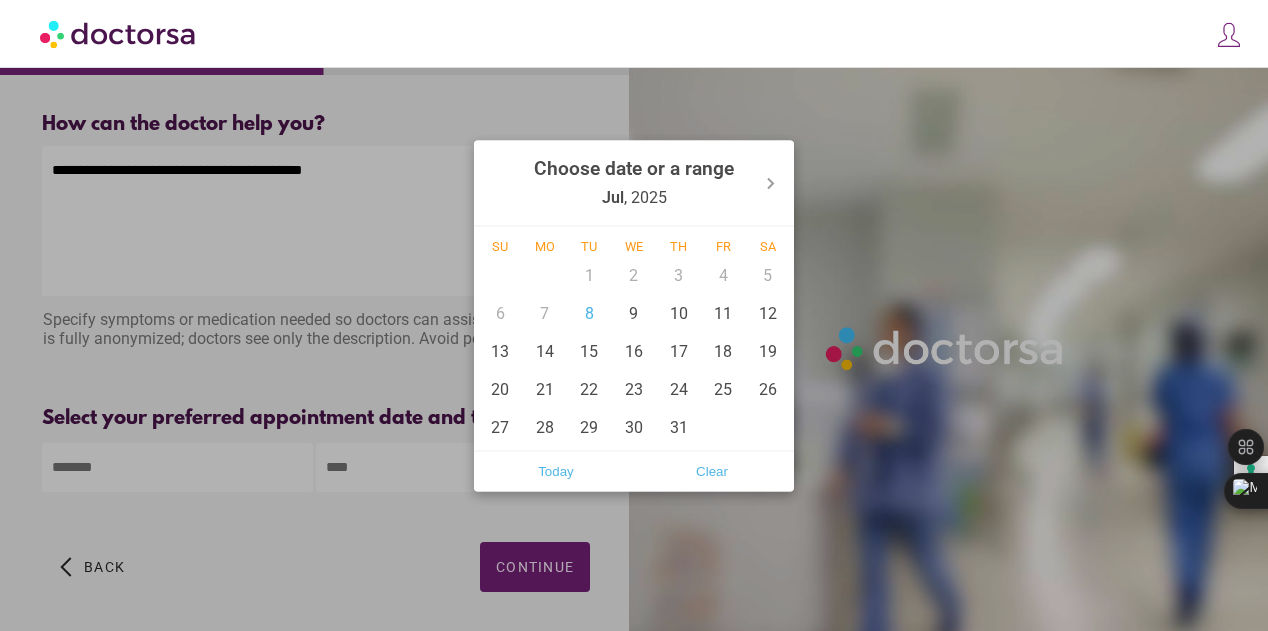 click on "**********" at bounding box center (634, 351) 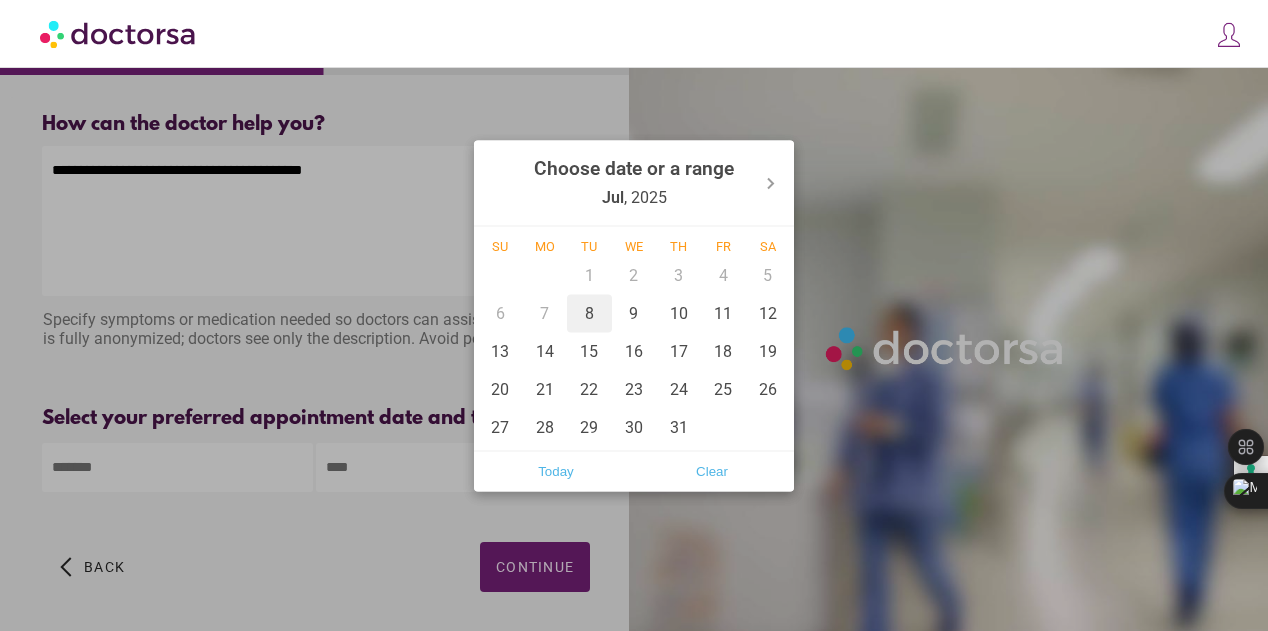 click on "8" at bounding box center [589, 313] 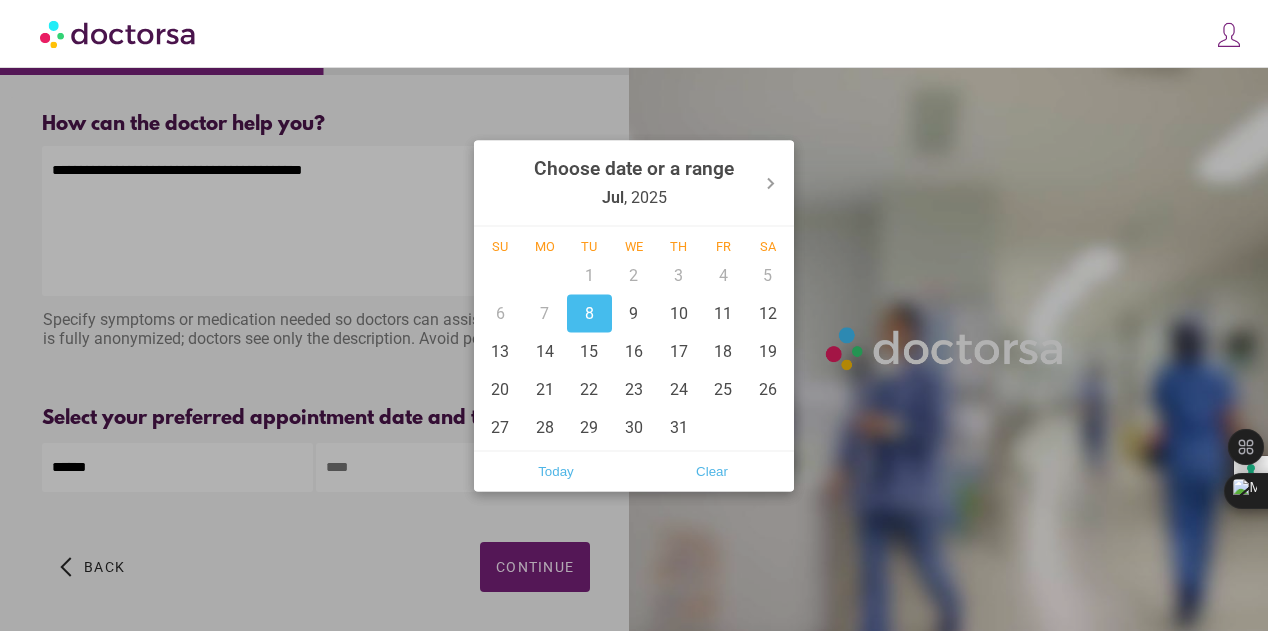 click on "8" at bounding box center (589, 313) 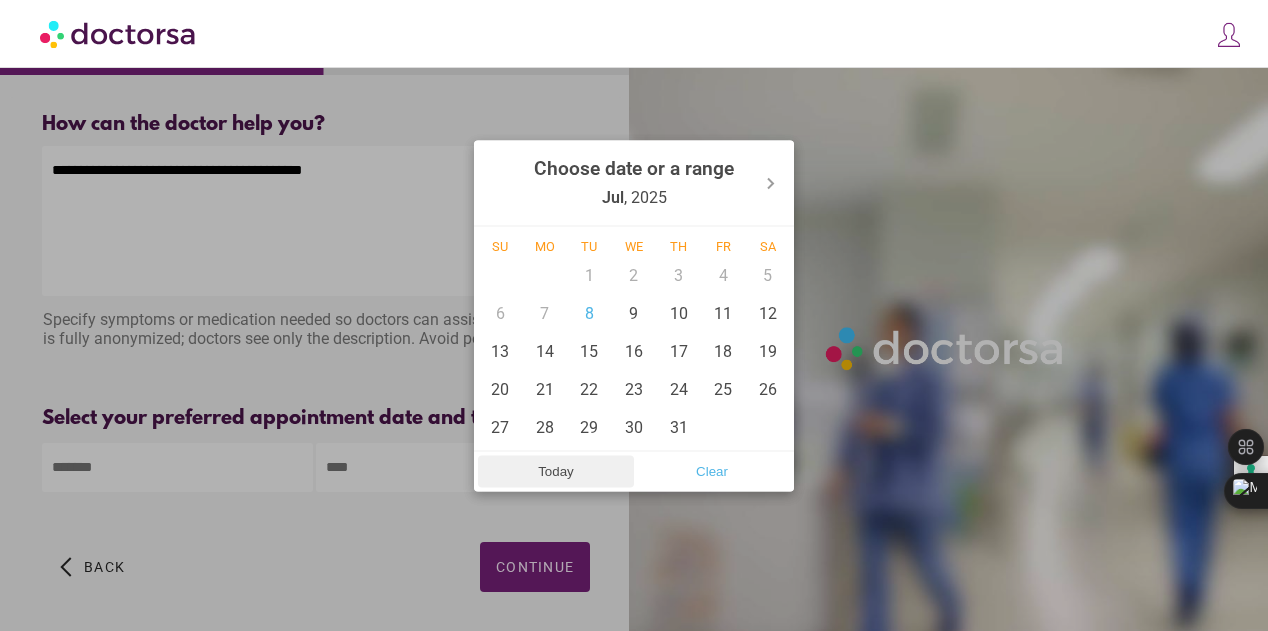 click on "Today" at bounding box center (556, 471) 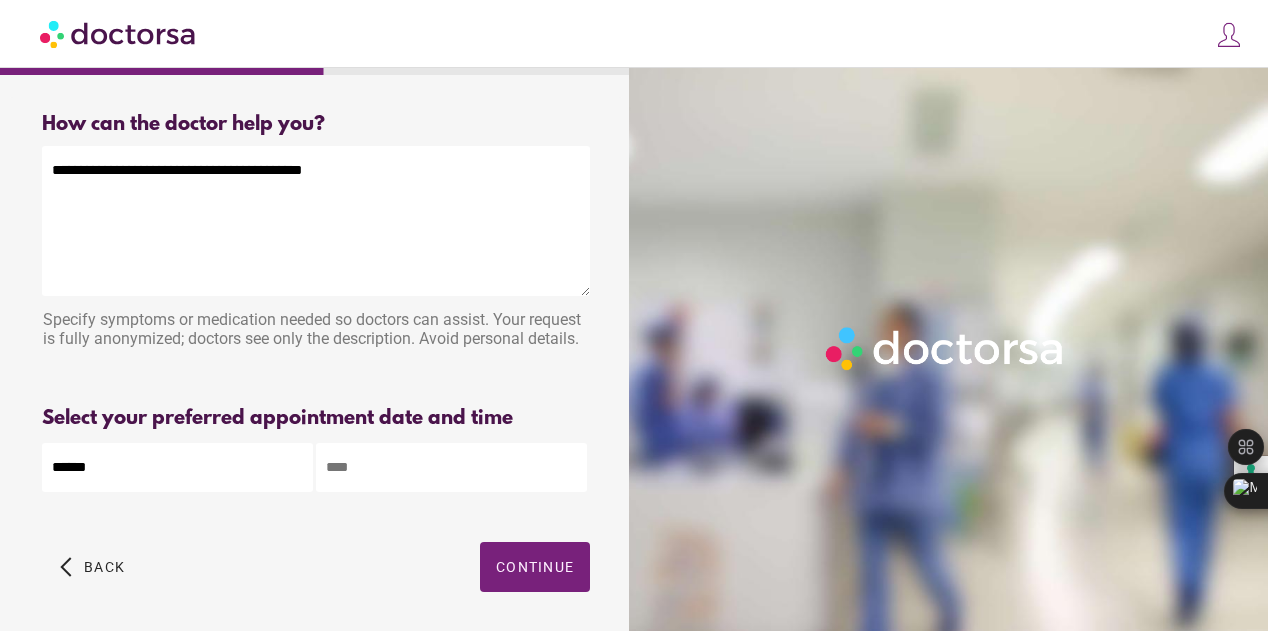 click at bounding box center [451, 467] 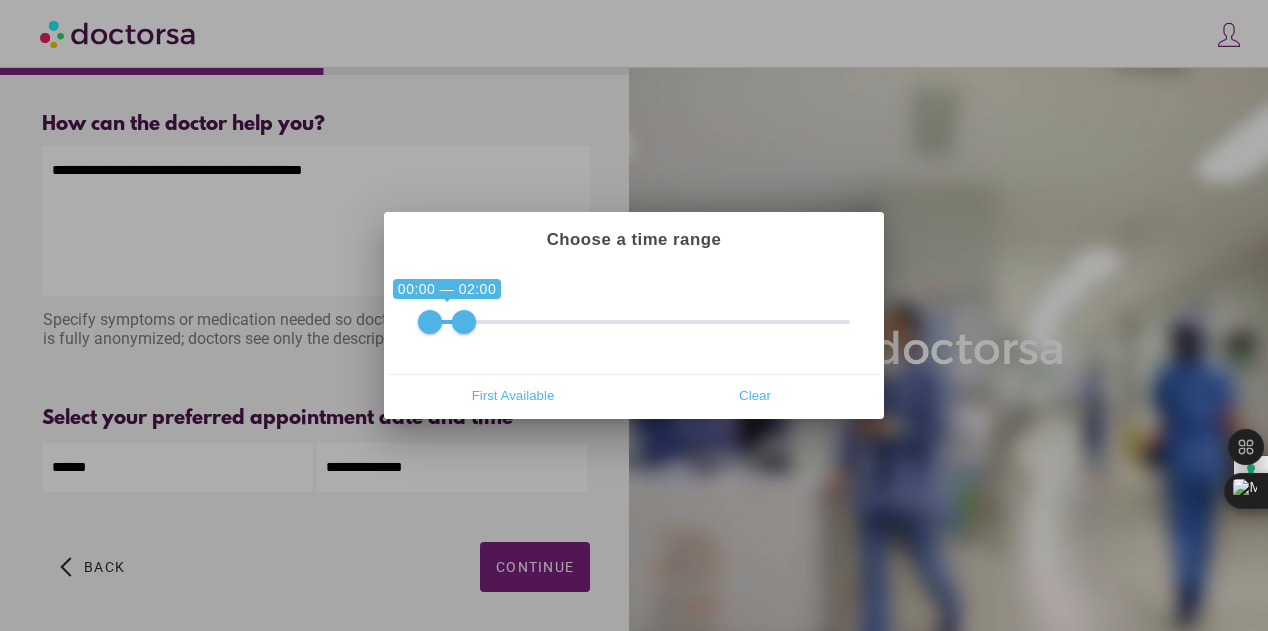 drag, startPoint x: 829, startPoint y: 315, endPoint x: 450, endPoint y: 323, distance: 379.0844 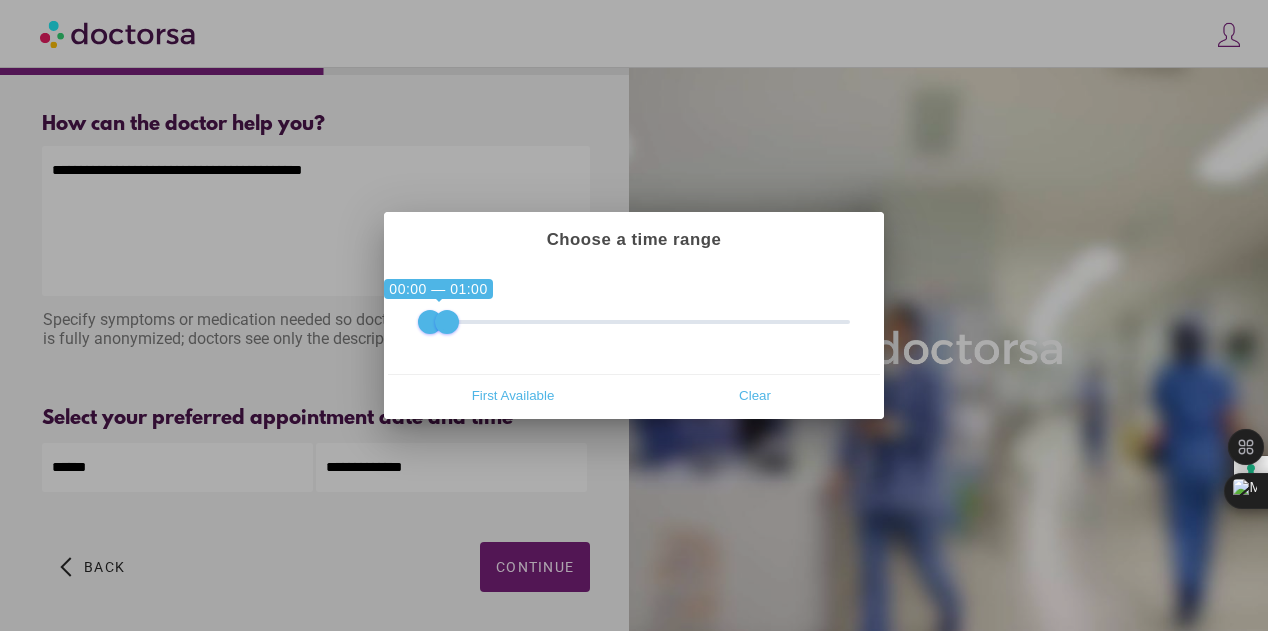 drag, startPoint x: 461, startPoint y: 323, endPoint x: 446, endPoint y: 325, distance: 15.132746 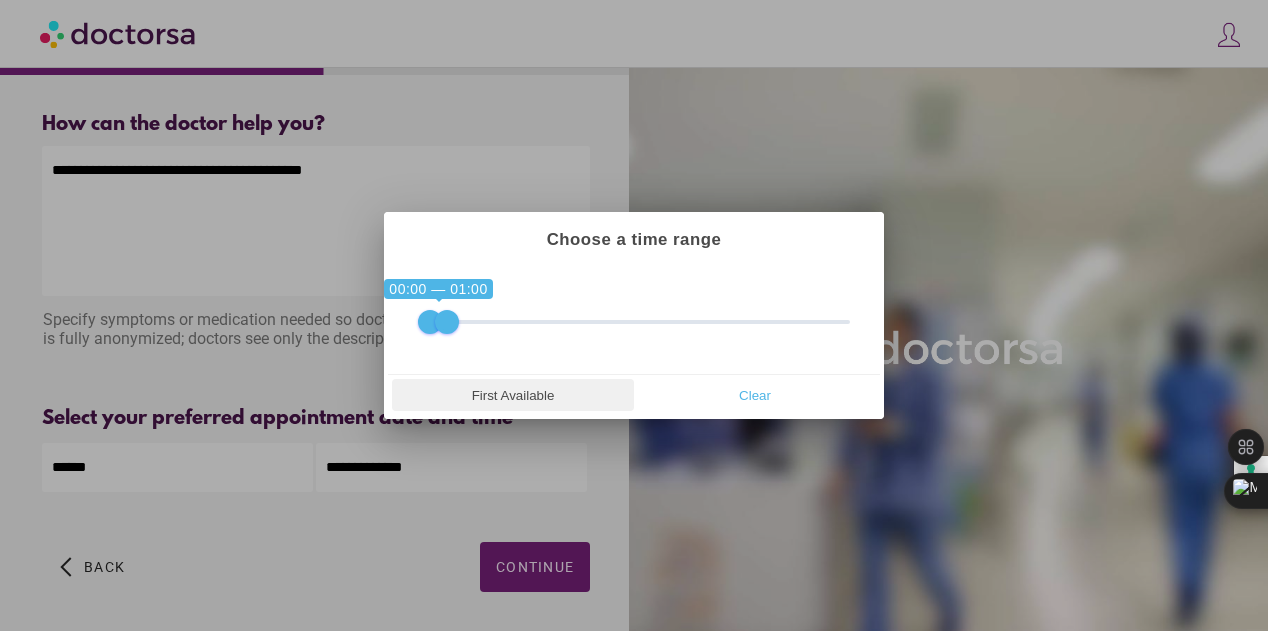 click on "First Available" at bounding box center (513, 395) 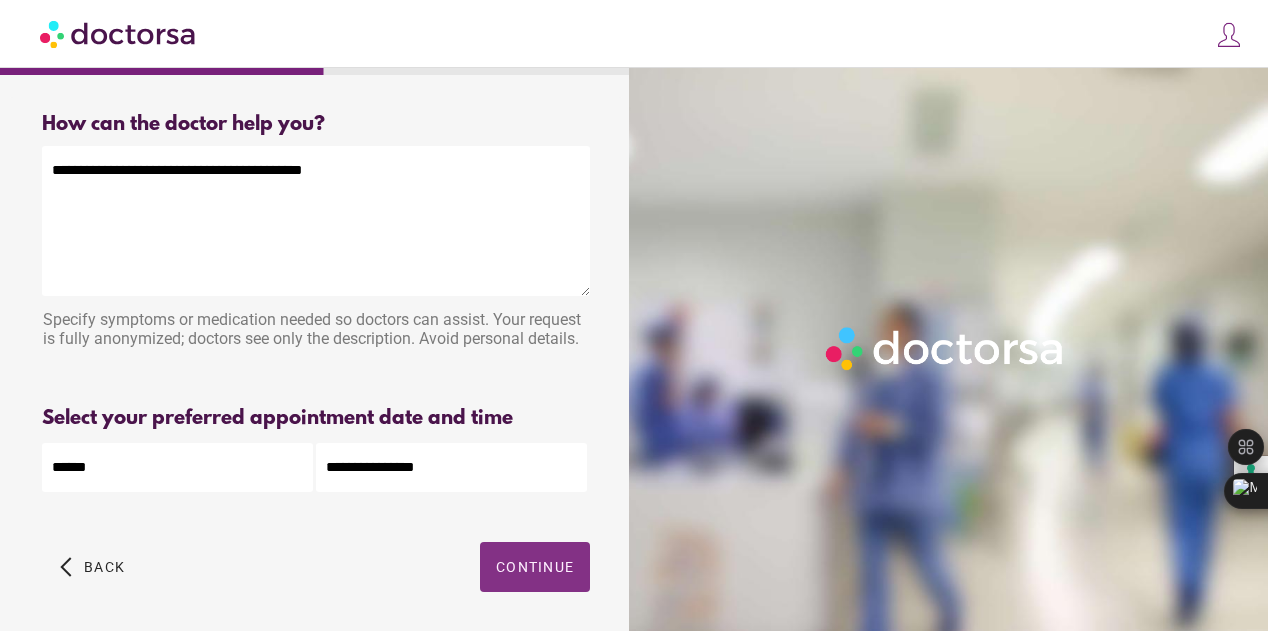 click at bounding box center (535, 567) 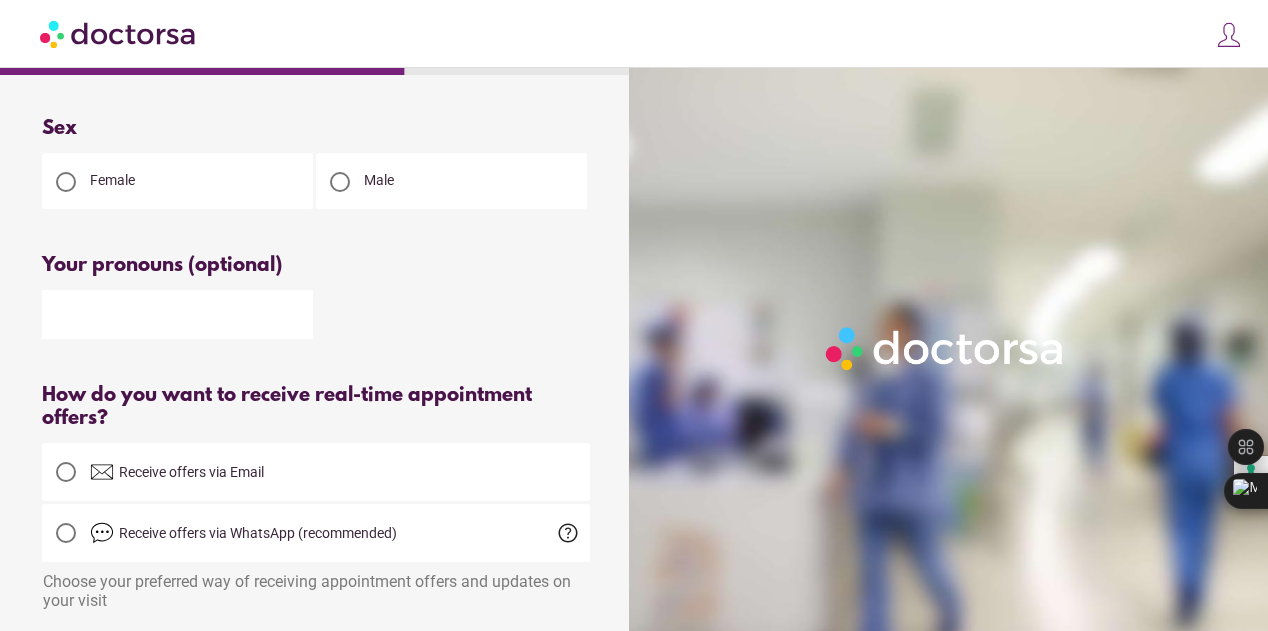 scroll, scrollTop: 0, scrollLeft: 0, axis: both 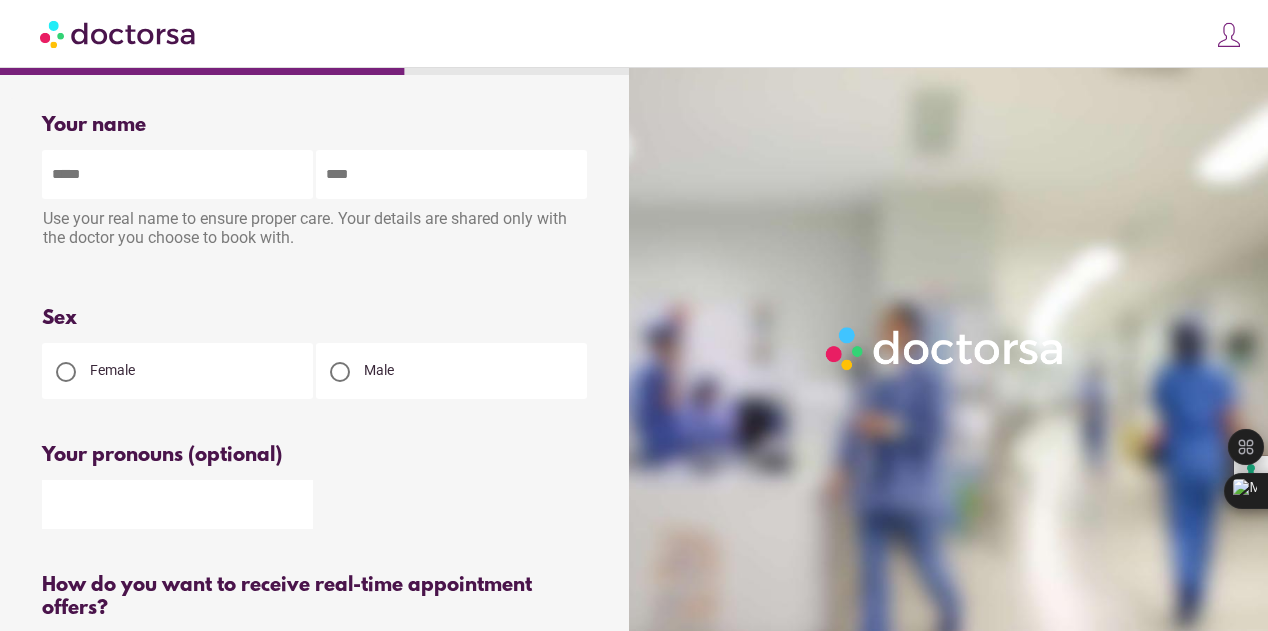 click at bounding box center [177, 174] 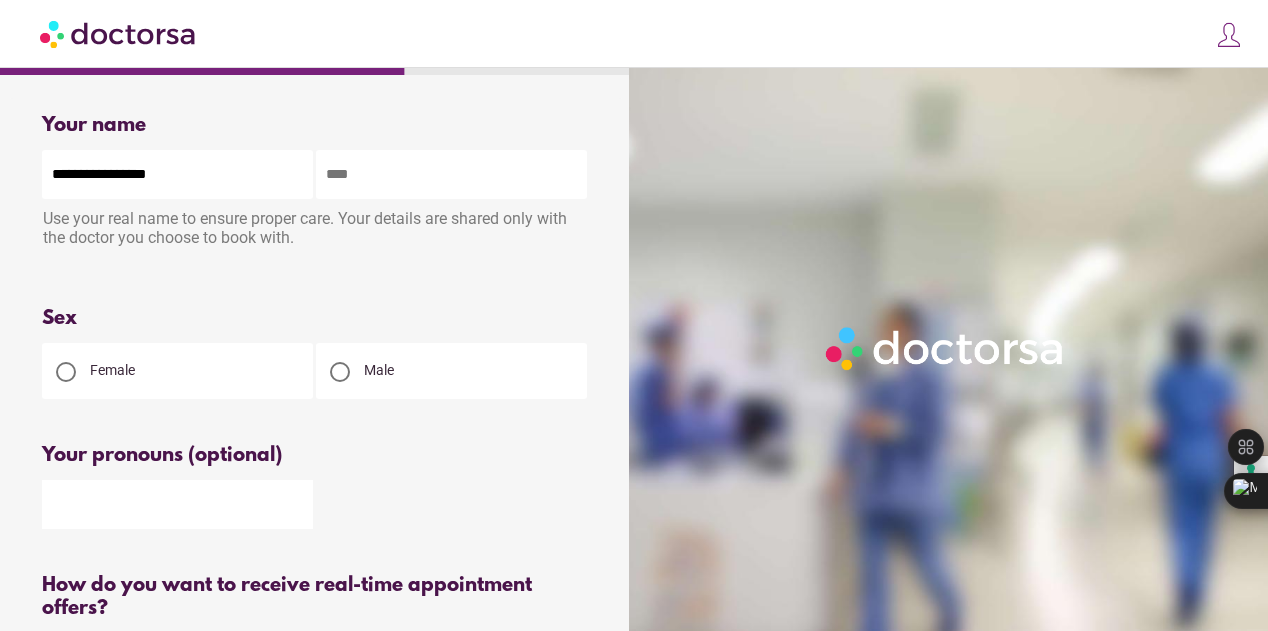 type on "*****" 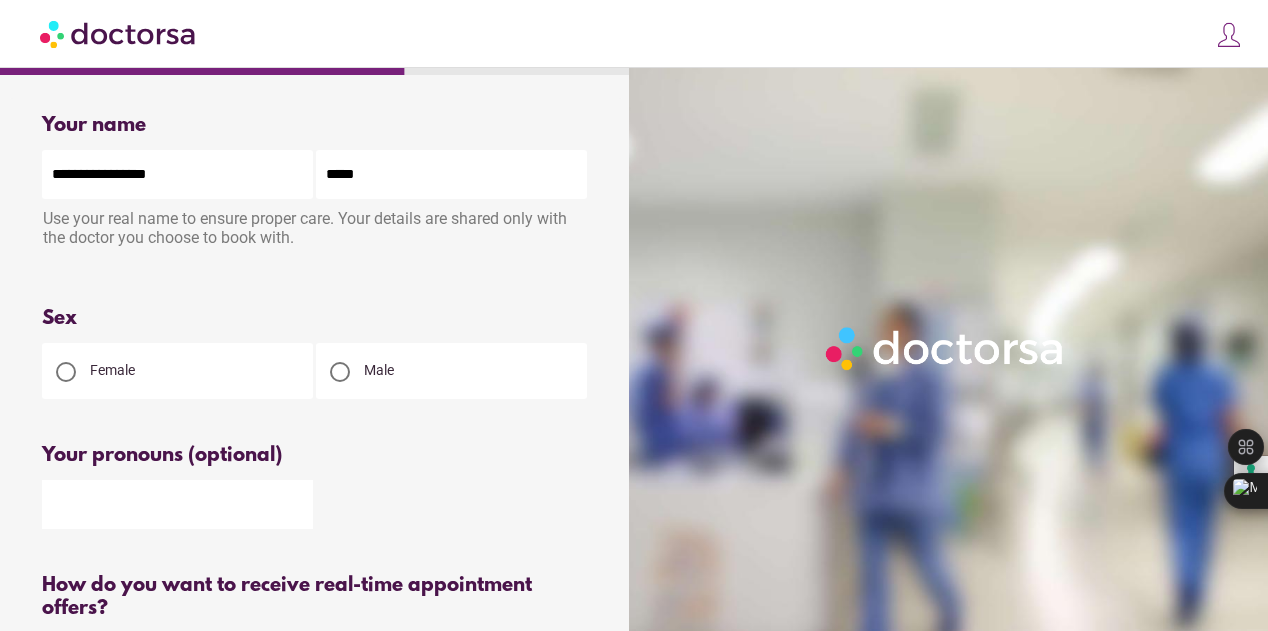 type on "**********" 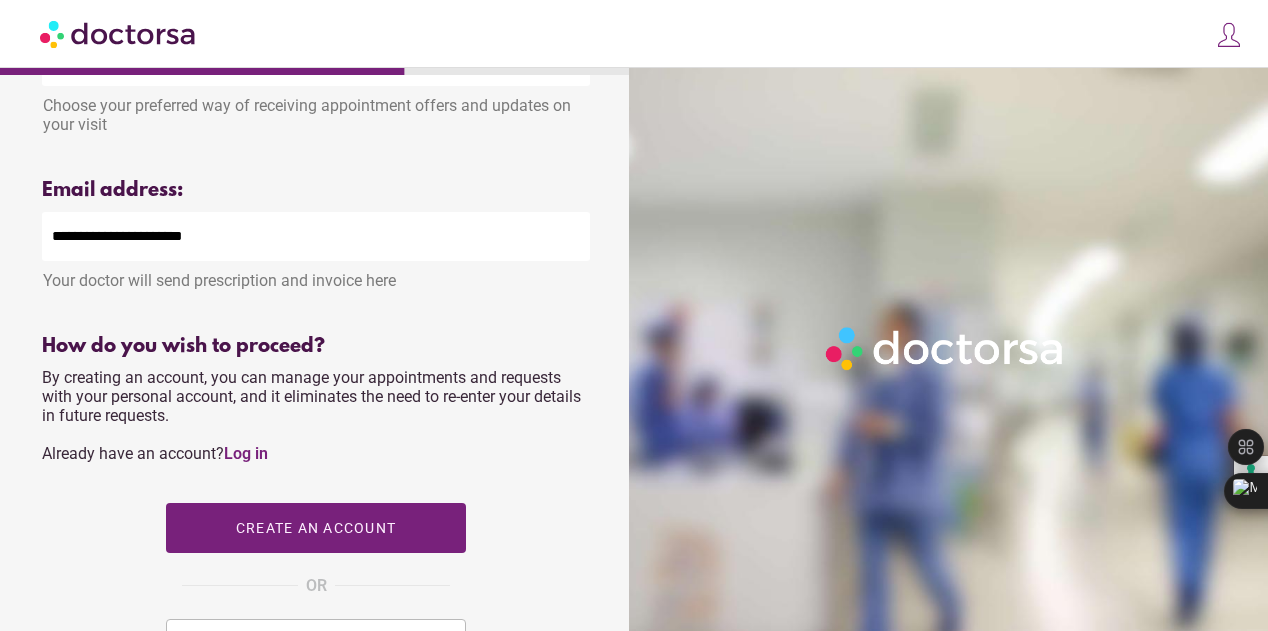 scroll, scrollTop: 838, scrollLeft: 0, axis: vertical 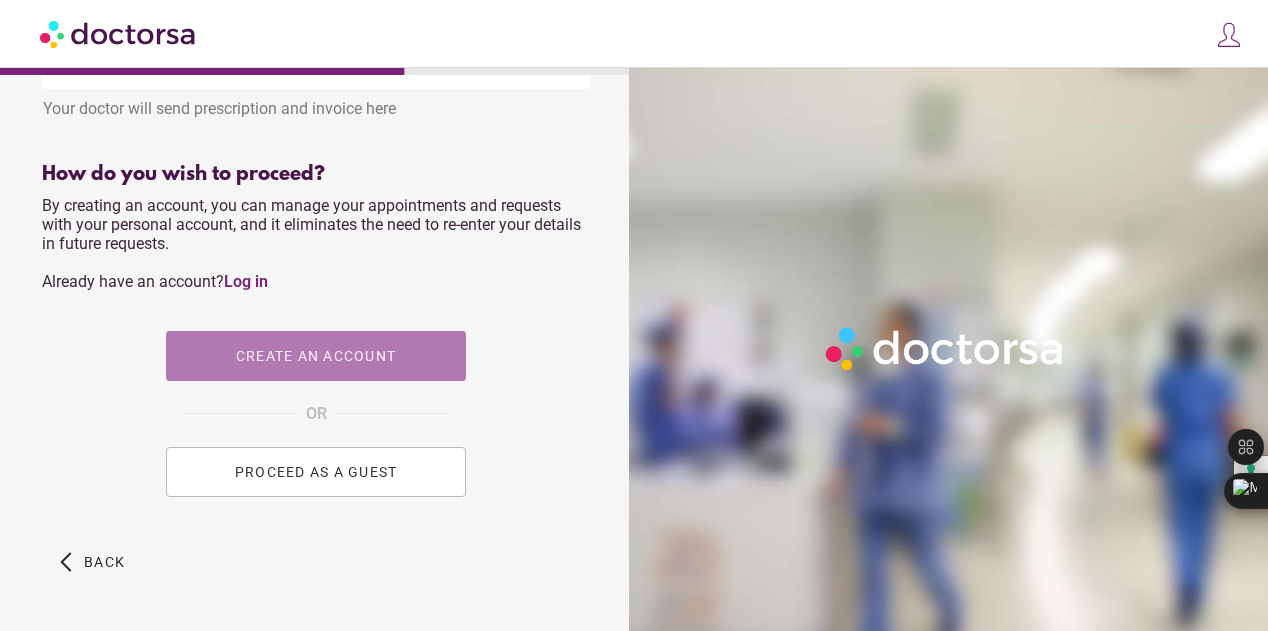click on "Create an account" at bounding box center (316, 356) 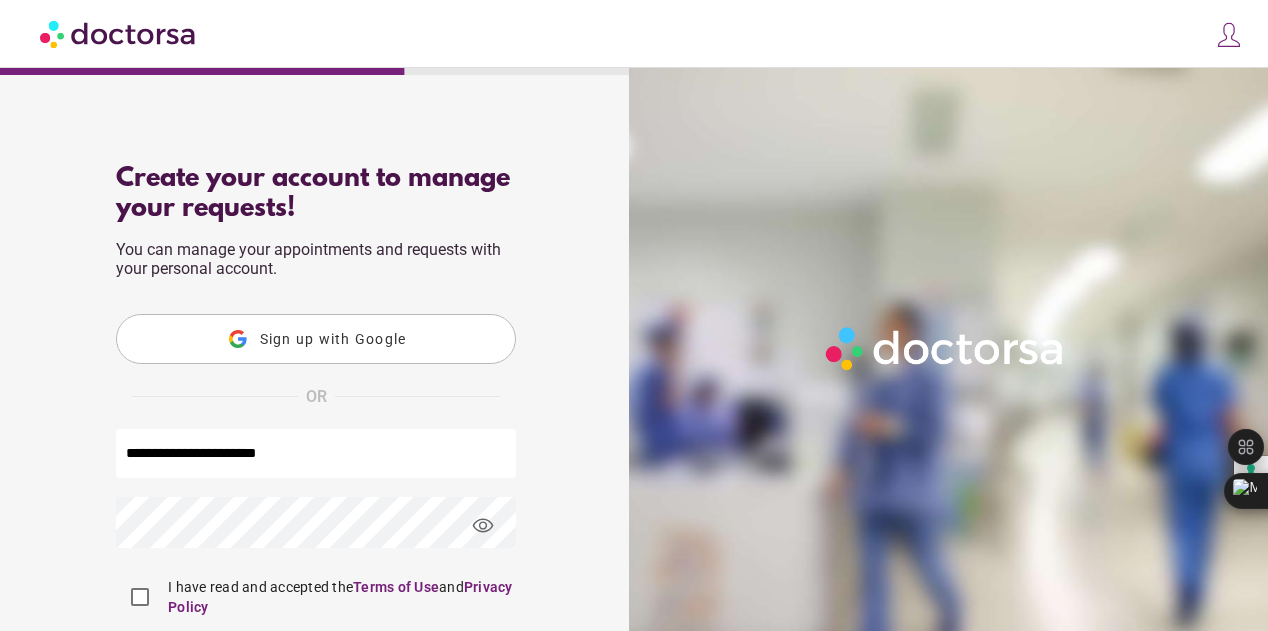click on "Sign up with Google" at bounding box center [333, 339] 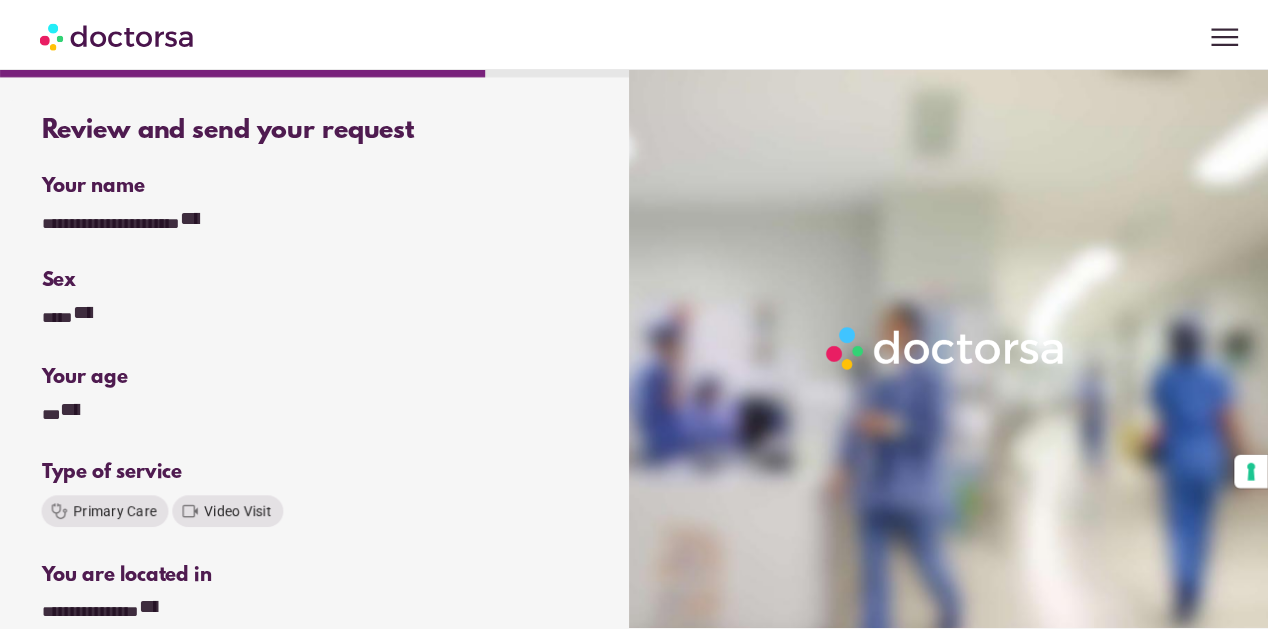 scroll, scrollTop: 0, scrollLeft: 0, axis: both 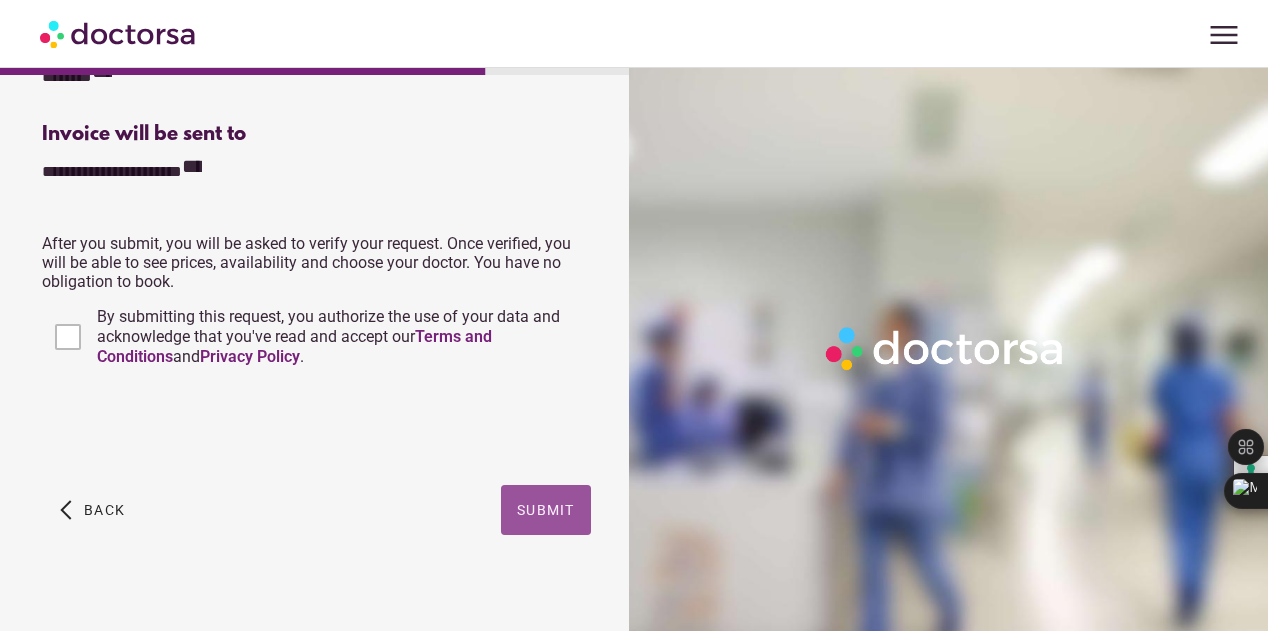click on "Submit" at bounding box center (546, 510) 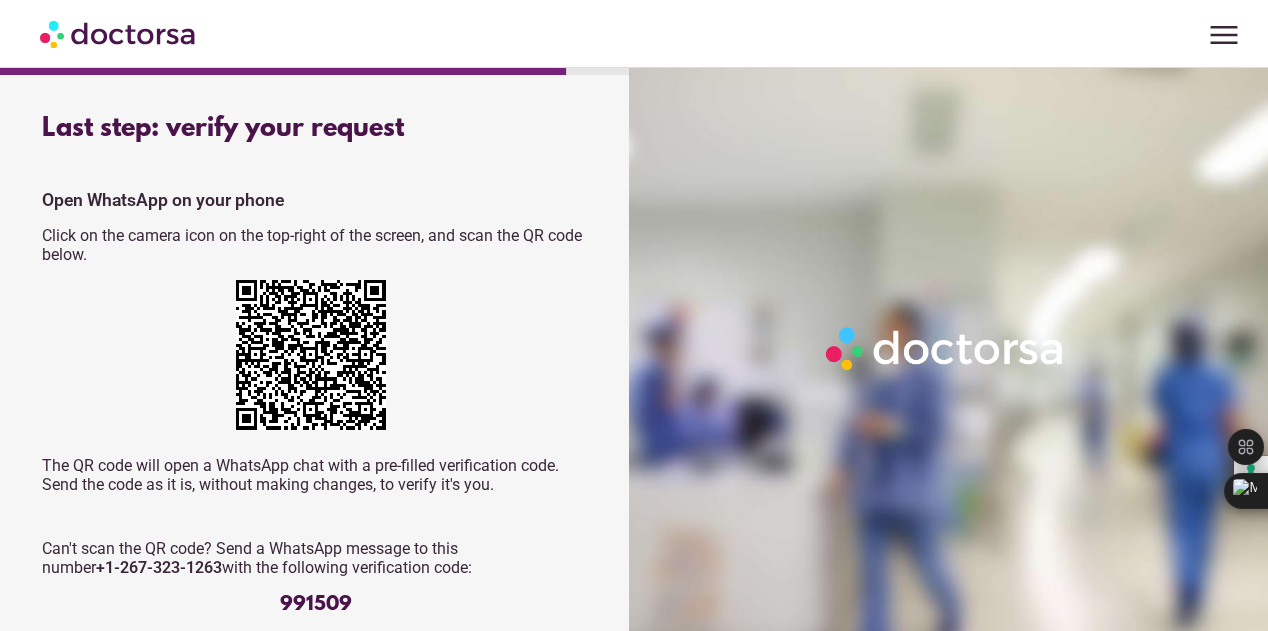 scroll, scrollTop: 0, scrollLeft: 0, axis: both 